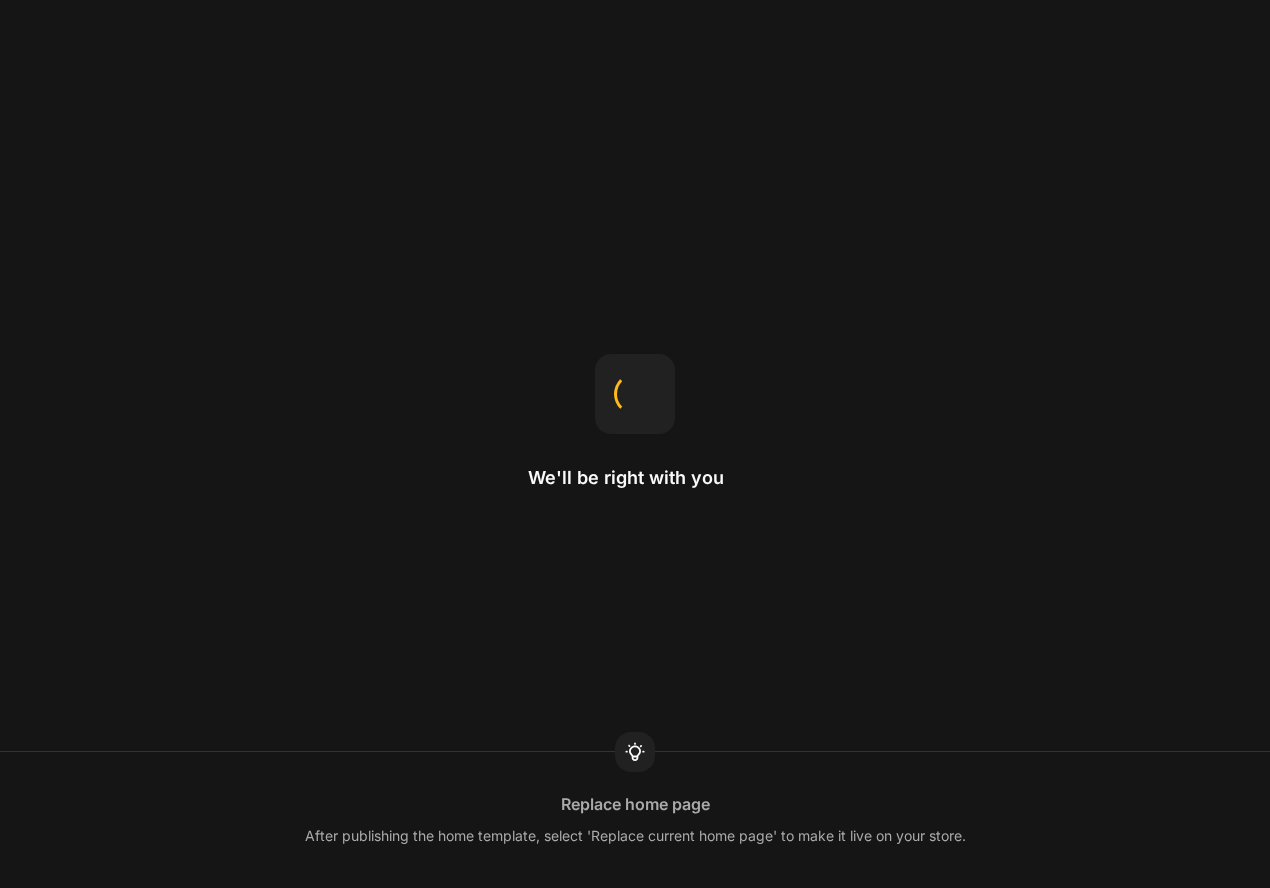 scroll, scrollTop: 0, scrollLeft: 0, axis: both 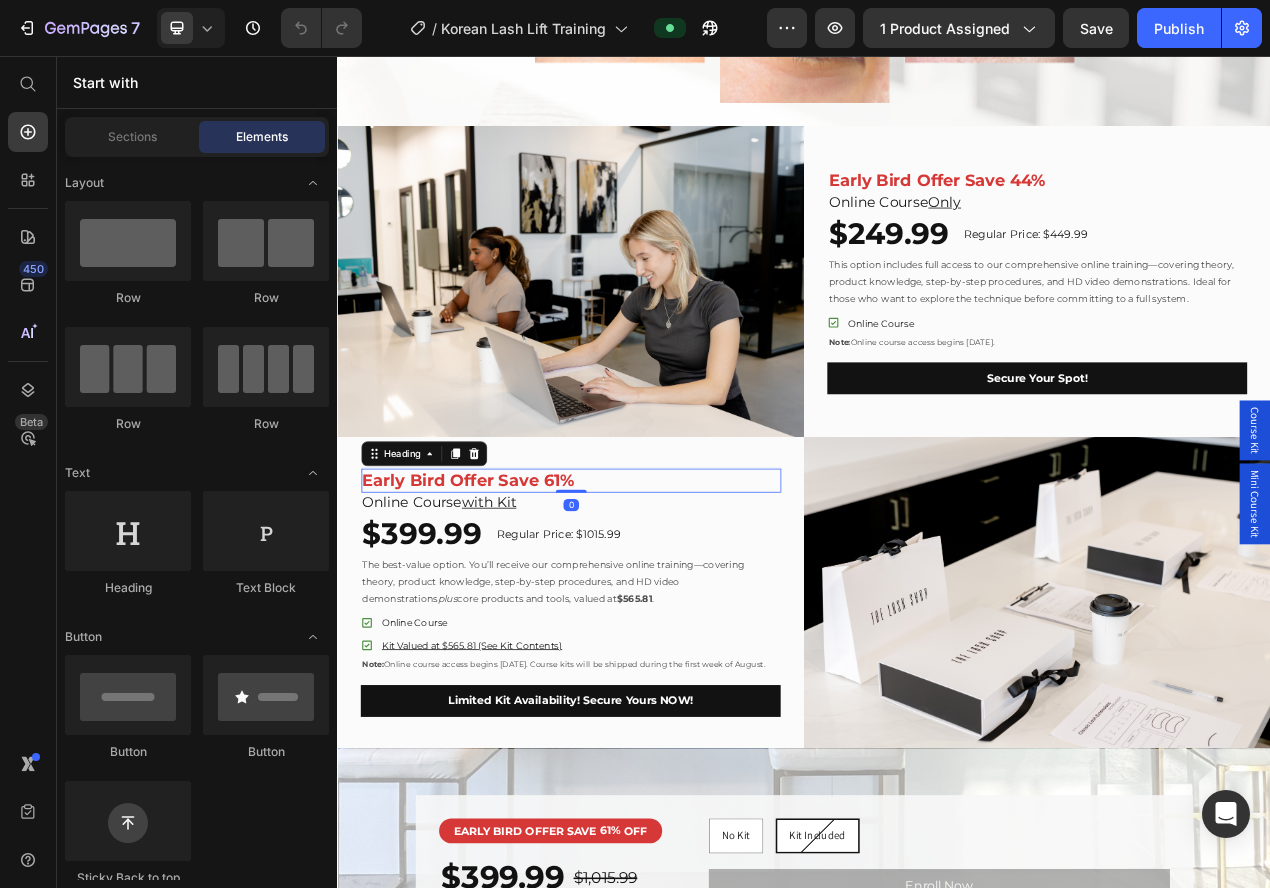 click on "Early Bird Offer Save 61%" at bounding box center [637, 601] 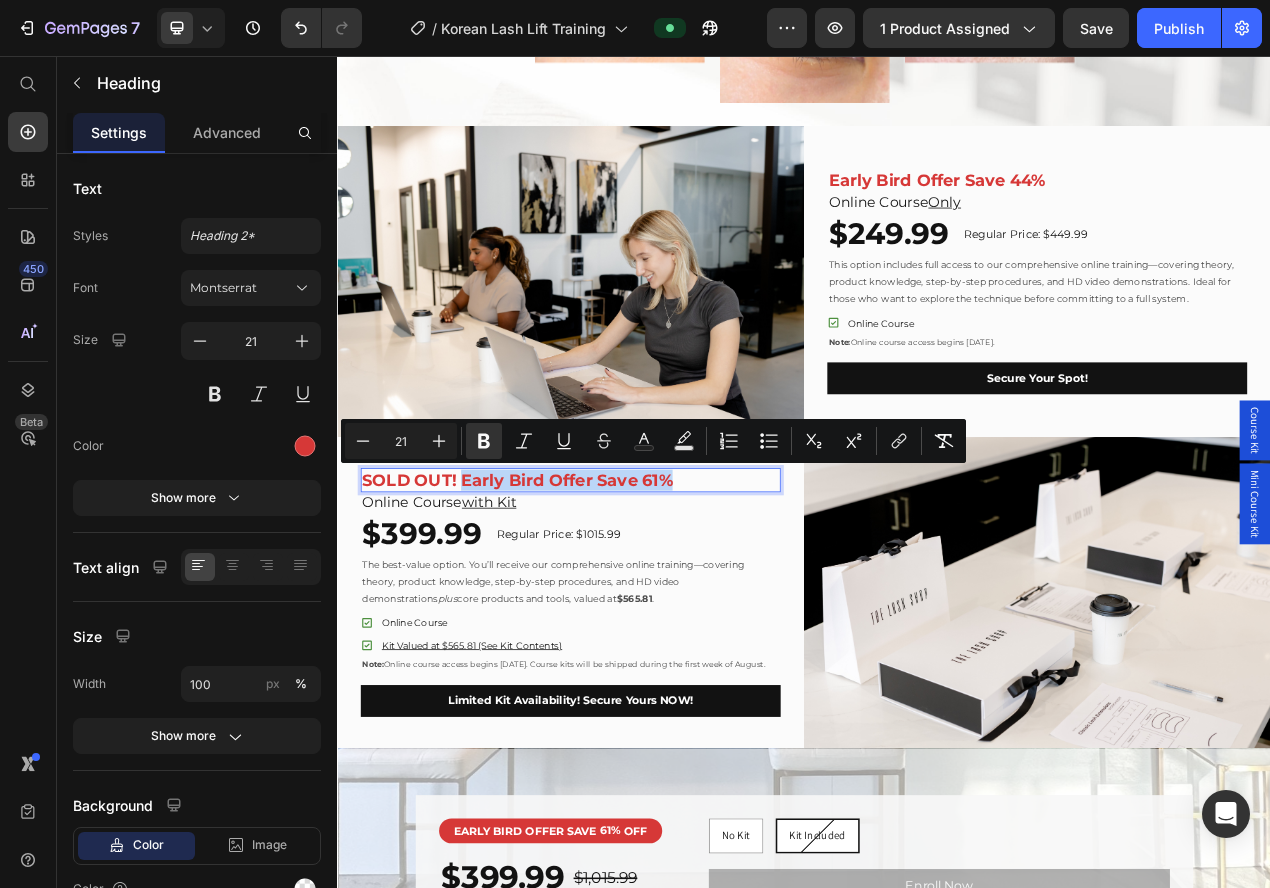 drag, startPoint x: 499, startPoint y: 603, endPoint x: 794, endPoint y: 609, distance: 295.061 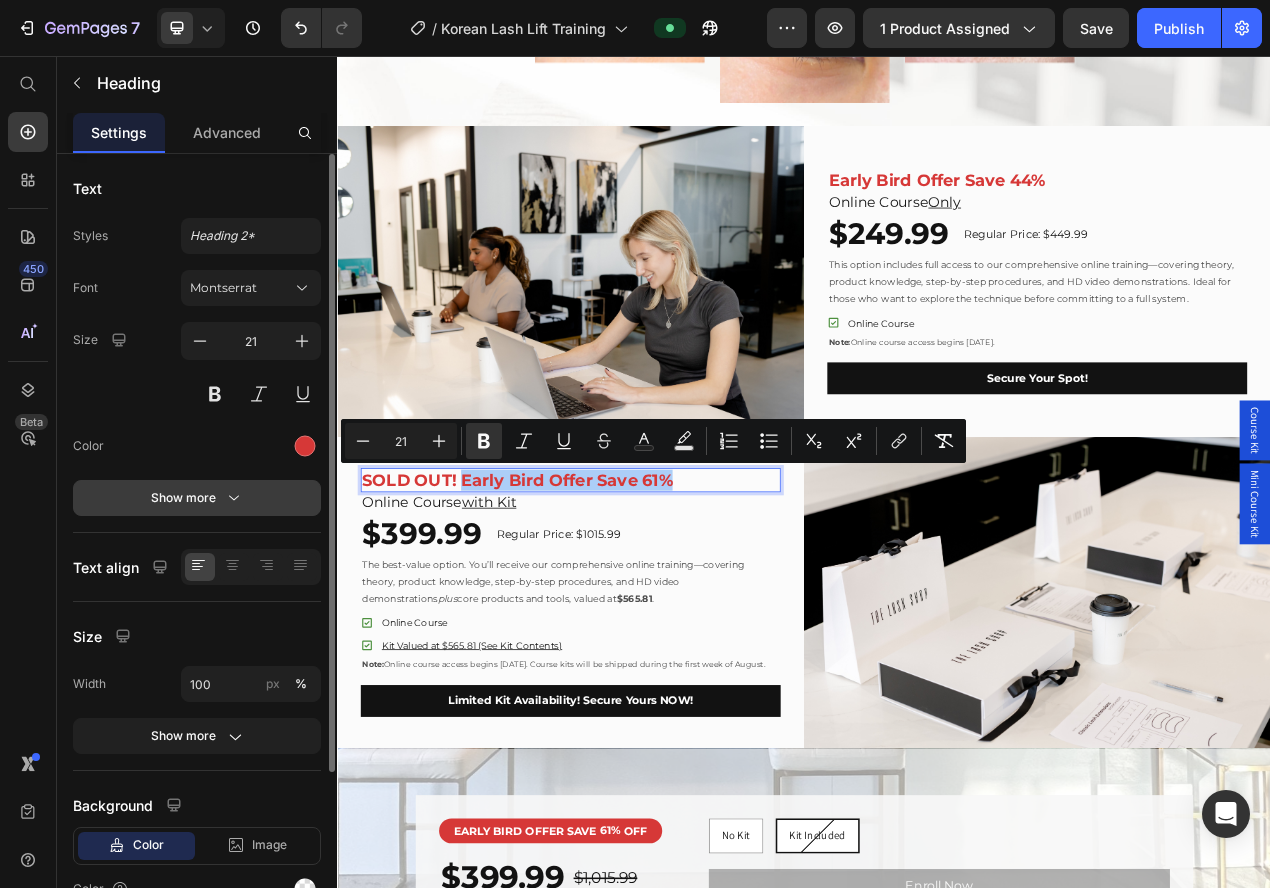 click on "Show more" at bounding box center [197, 498] 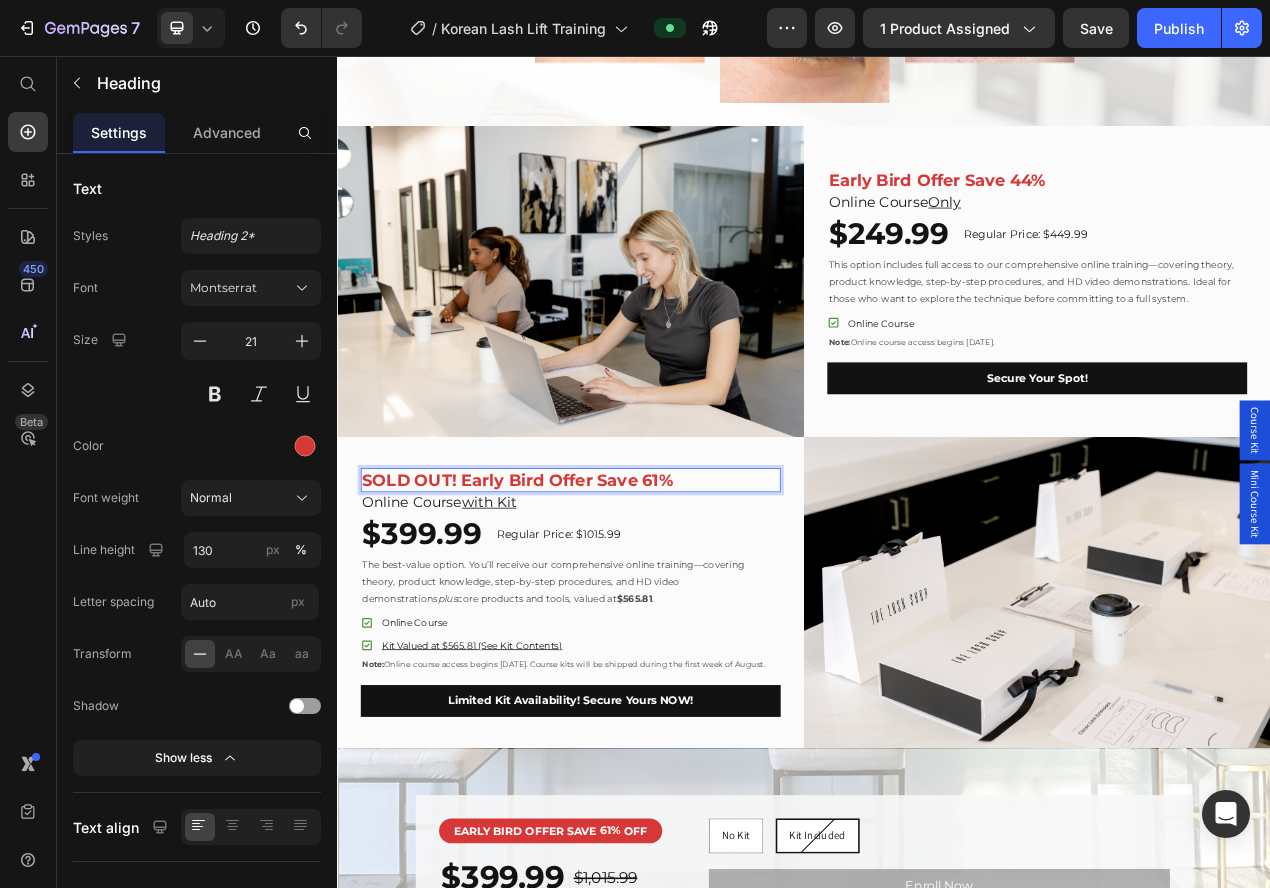 click on "SOLD OUT! Early Bird Offer Save 61%" at bounding box center [568, 601] 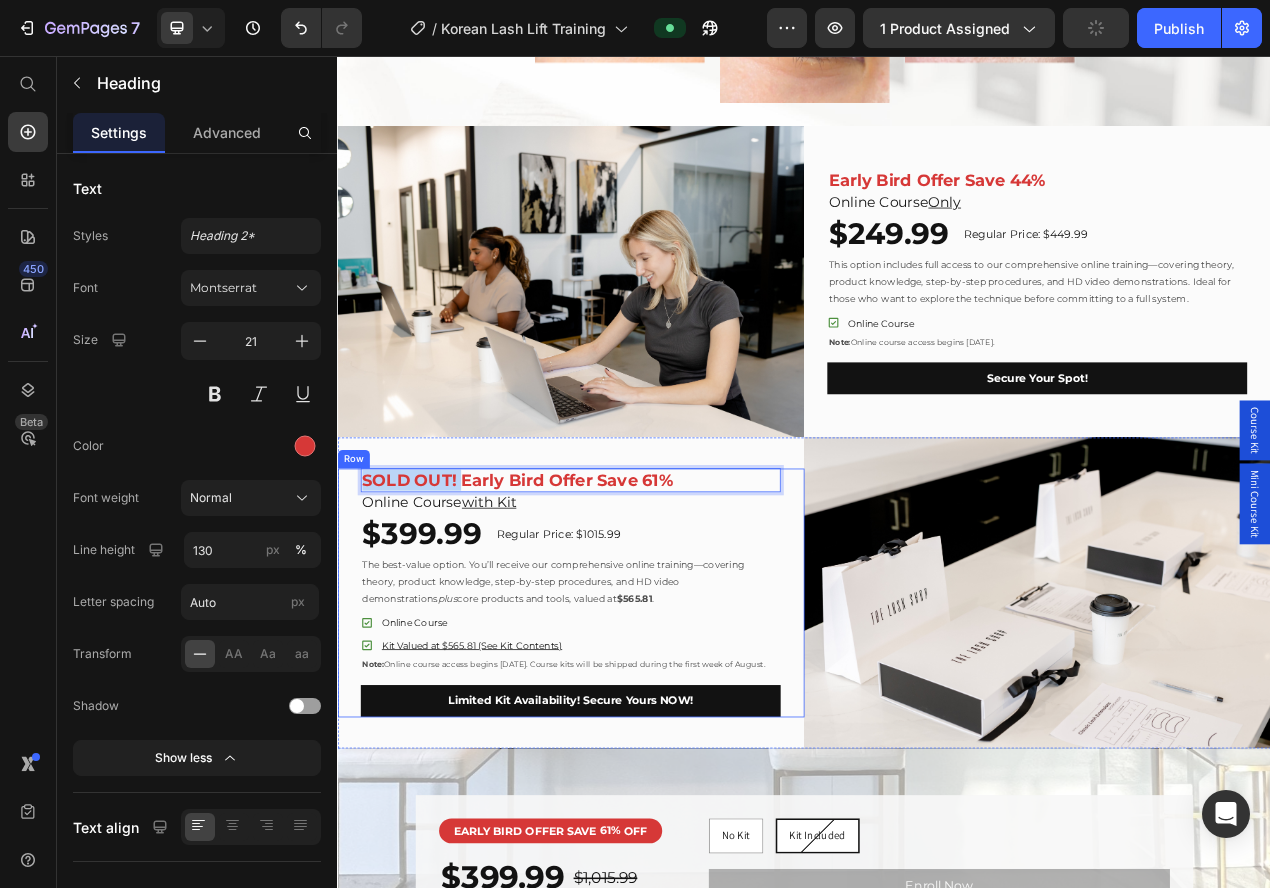 drag, startPoint x: 496, startPoint y: 600, endPoint x: 363, endPoint y: 601, distance: 133.00375 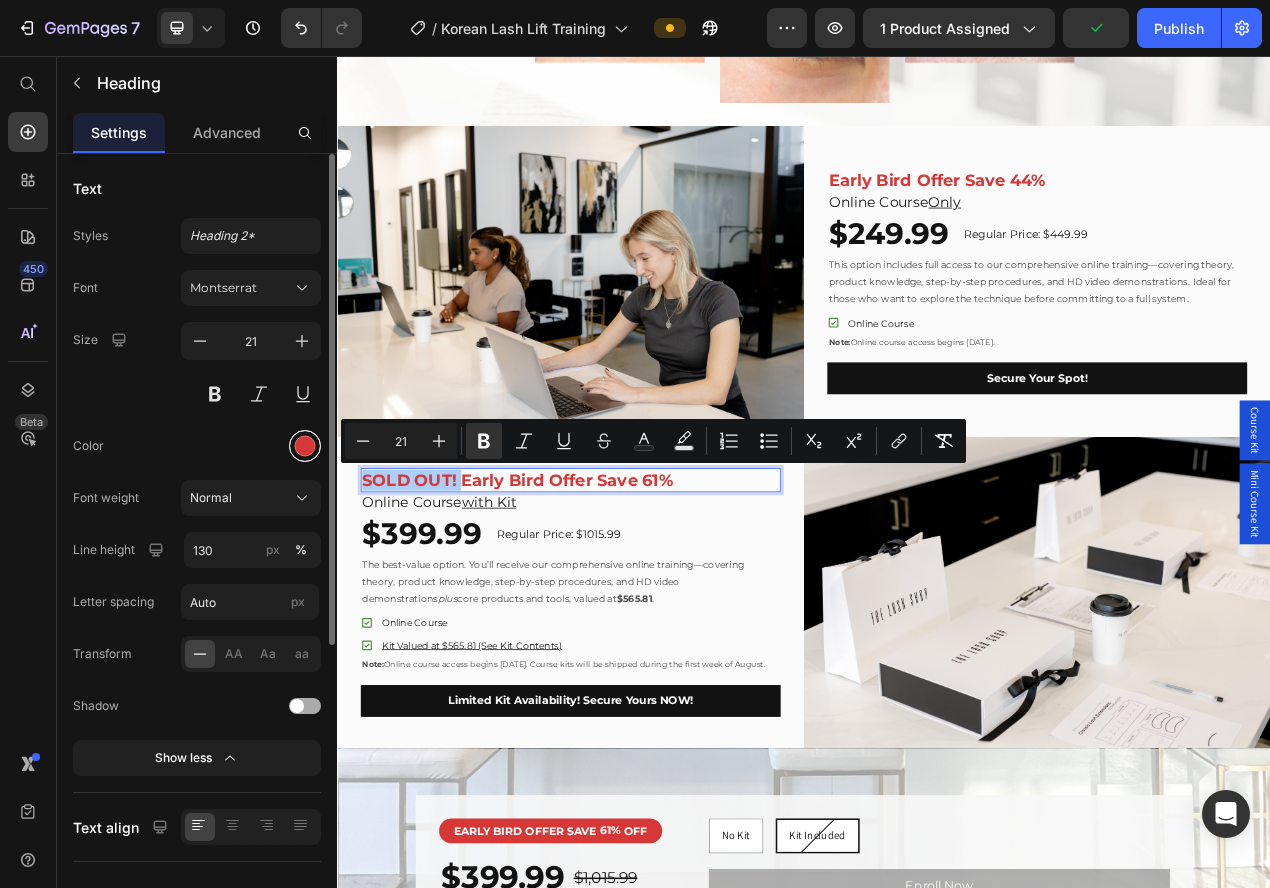 click at bounding box center (305, 446) 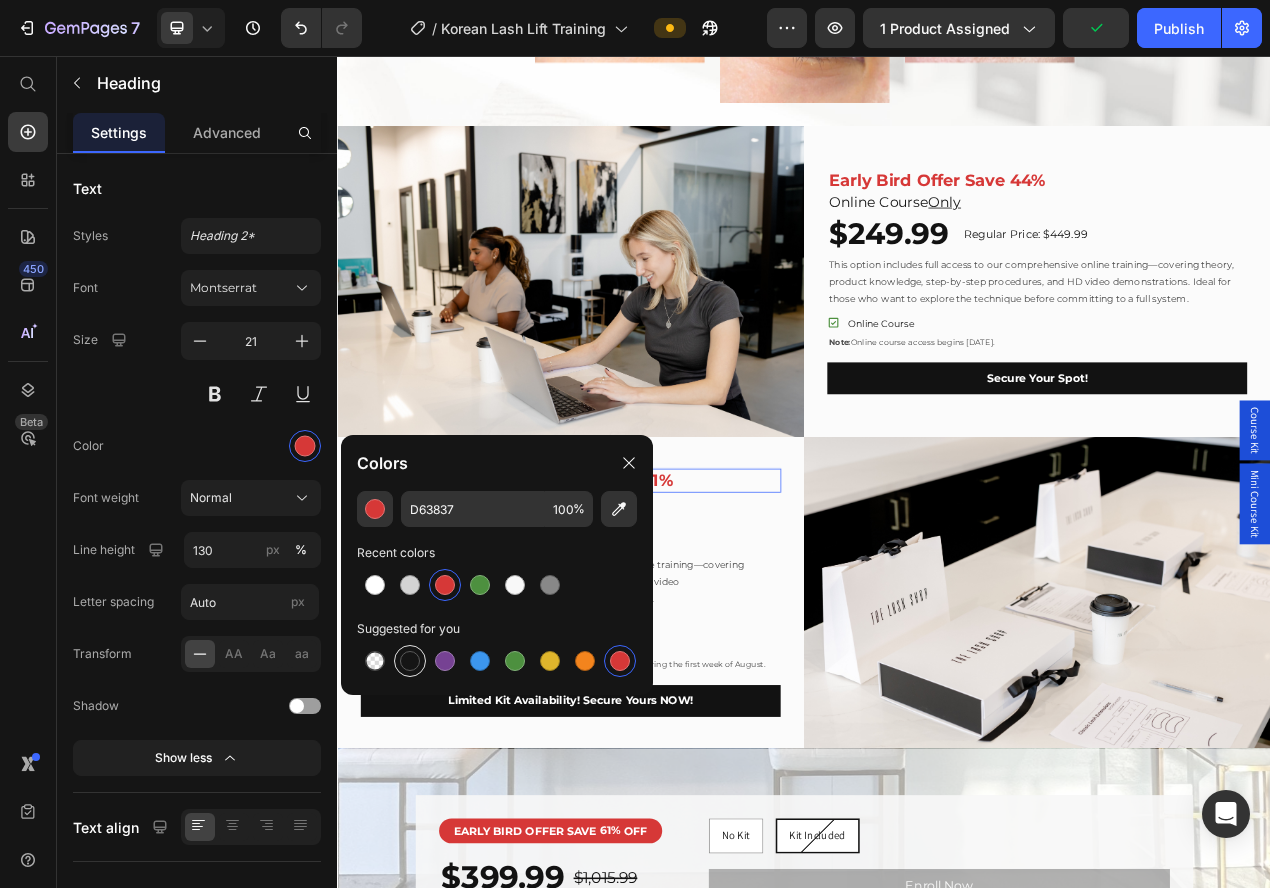 click at bounding box center (410, 661) 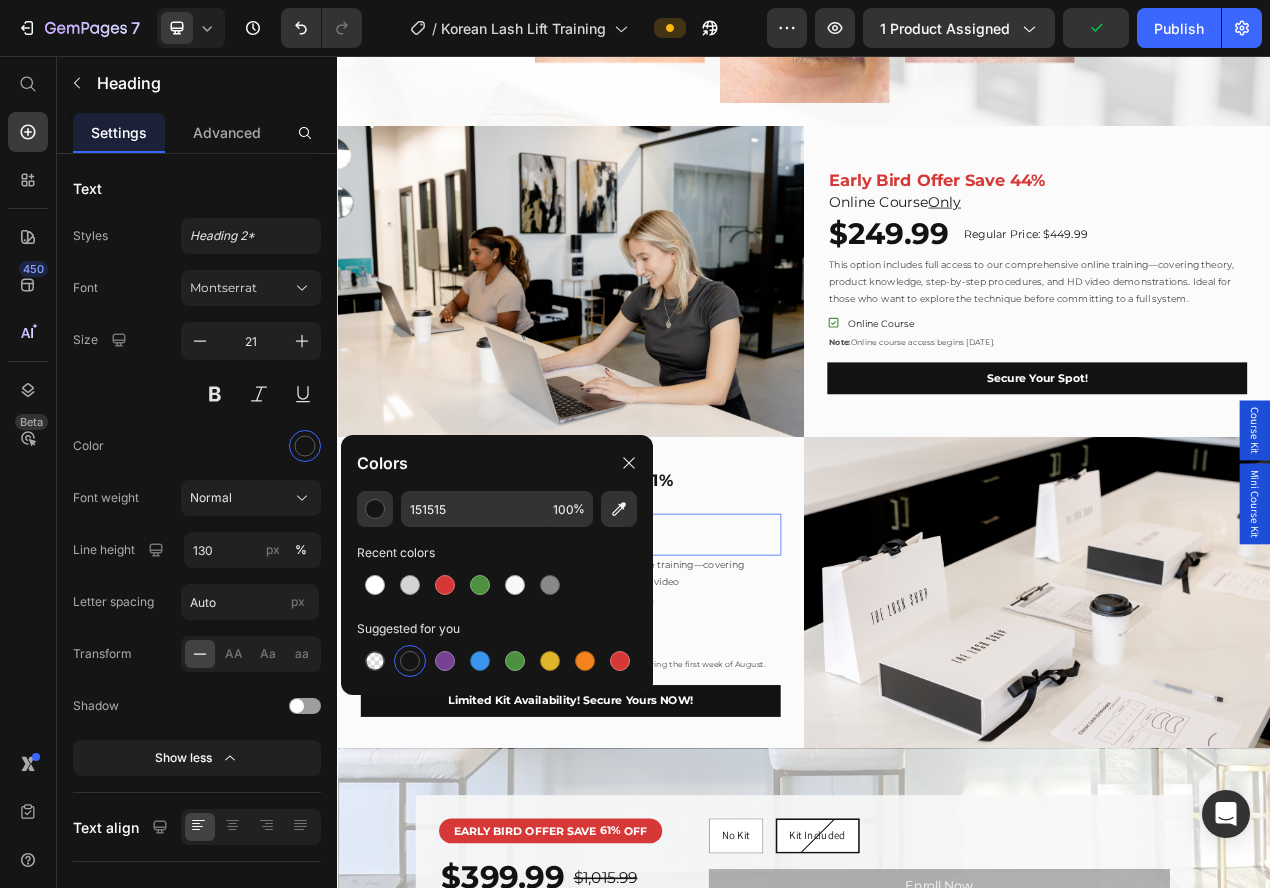 click on "$399.99 Heading Regular Price: $1015.99 Heading Row   0" at bounding box center [637, 670] 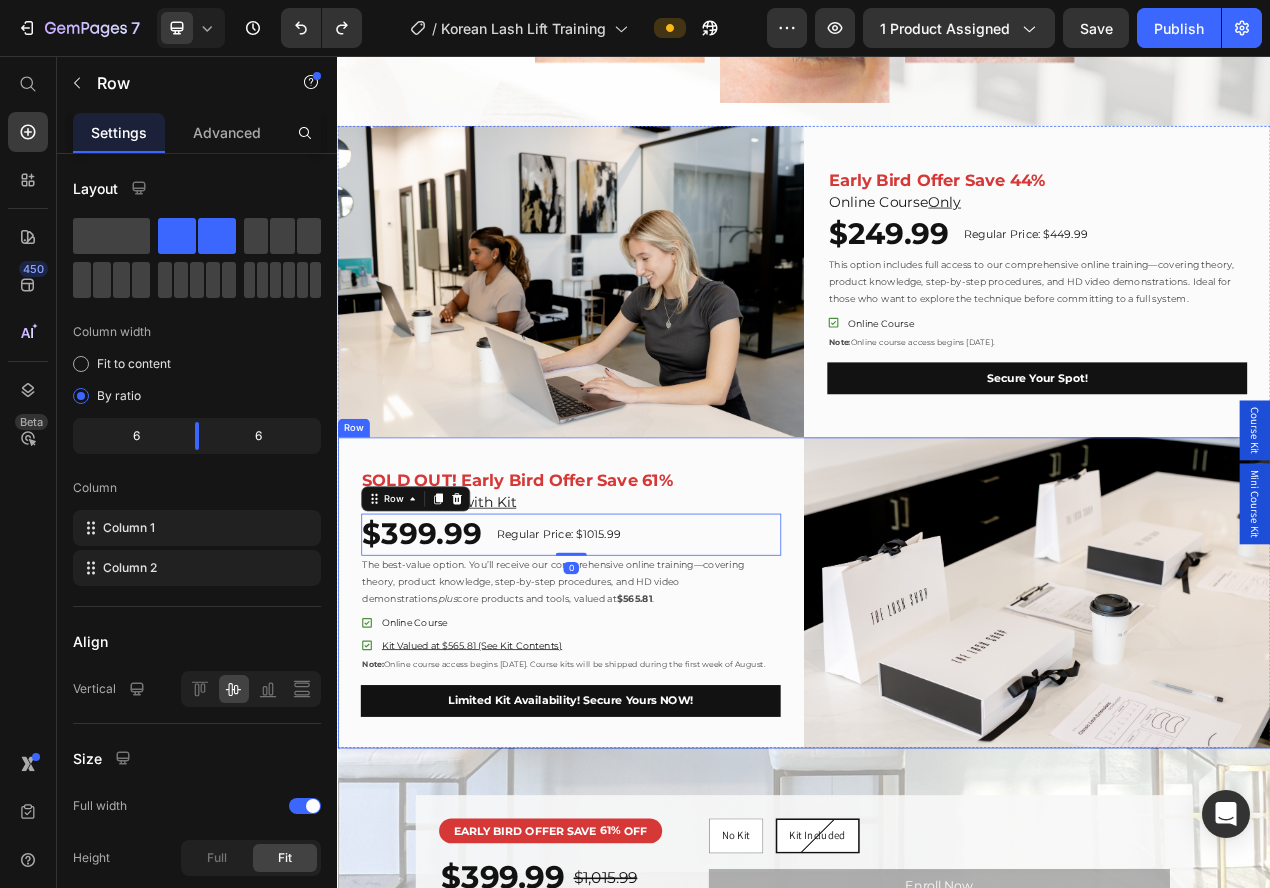 click on "⁠⁠⁠⁠⁠⁠⁠ SOLD OUT! Early Bird Offer Save 61% Heading Online Course  with Kit Heading $399.99 Heading Regular Price: $1015.99 Heading Row   0 The best-value option. You’ll receive our comprehensive online training—covering theory, product knowledge, step-by-step procedures, and HD video demonstrations  plus  core products and tools, valued at  $565.81 .  Text Block
Online Course
Kit Valued at $565.81 (See Kit Contents) Item List Note:  Online course access begins [DATE]. Course kits will be shipped during the first week of August. Text Block Limited Kit Availability! Secure Yours NOW! [GEOGRAPHIC_DATA]" at bounding box center (637, 746) 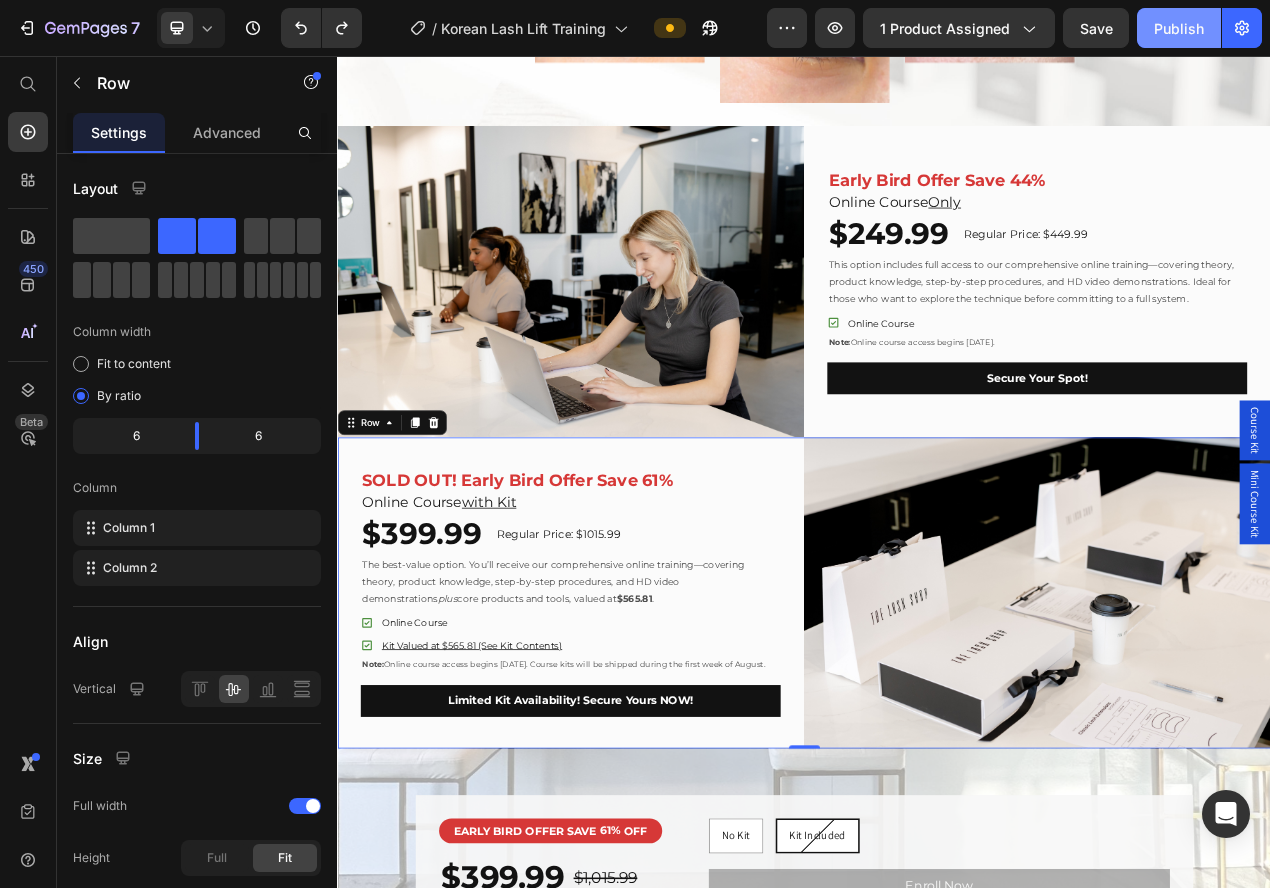 click on "Publish" at bounding box center [1179, 28] 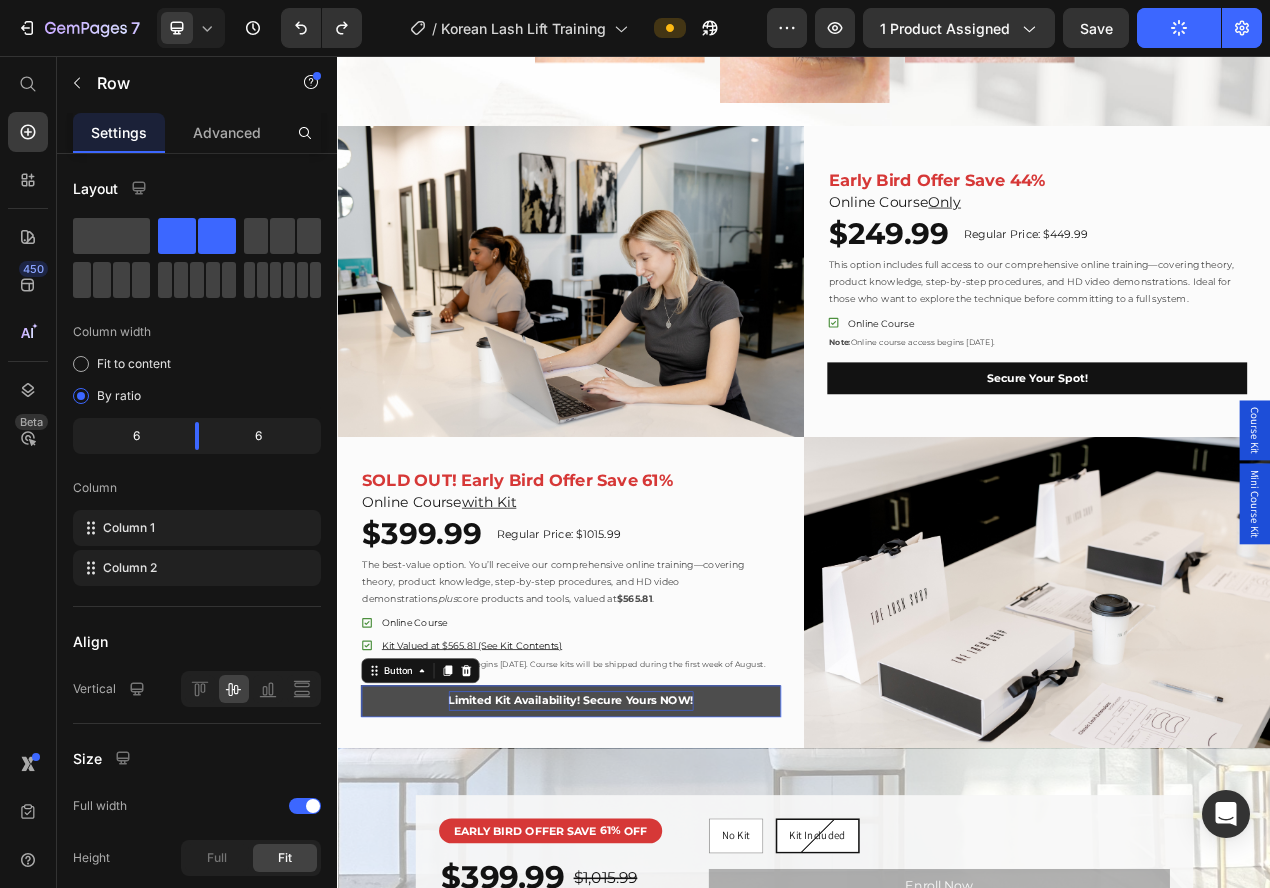 click on "Limited Kit Availability! Secure Yours NOW!" at bounding box center (637, 885) 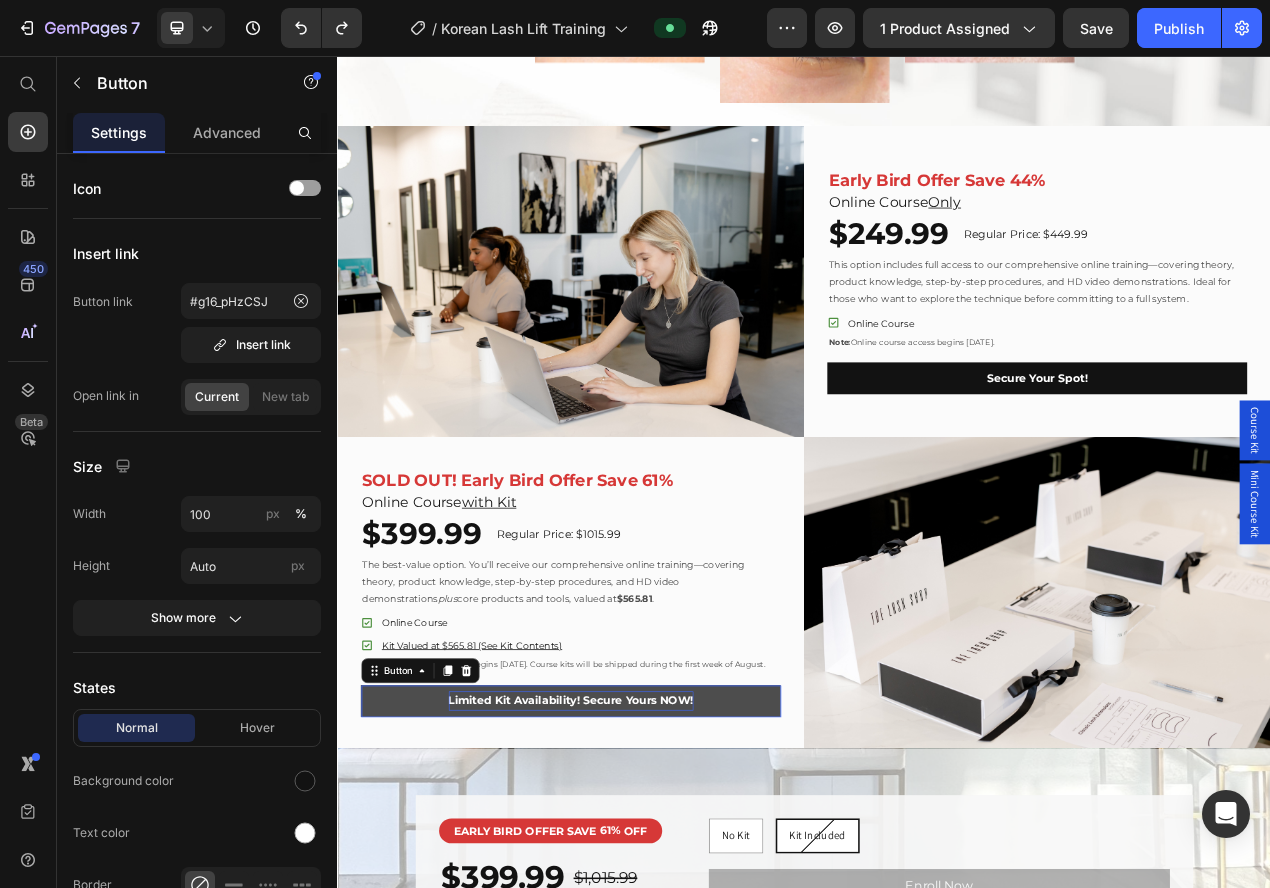 click on "Limited Kit Availability! Secure Yours NOW!" at bounding box center [637, 885] 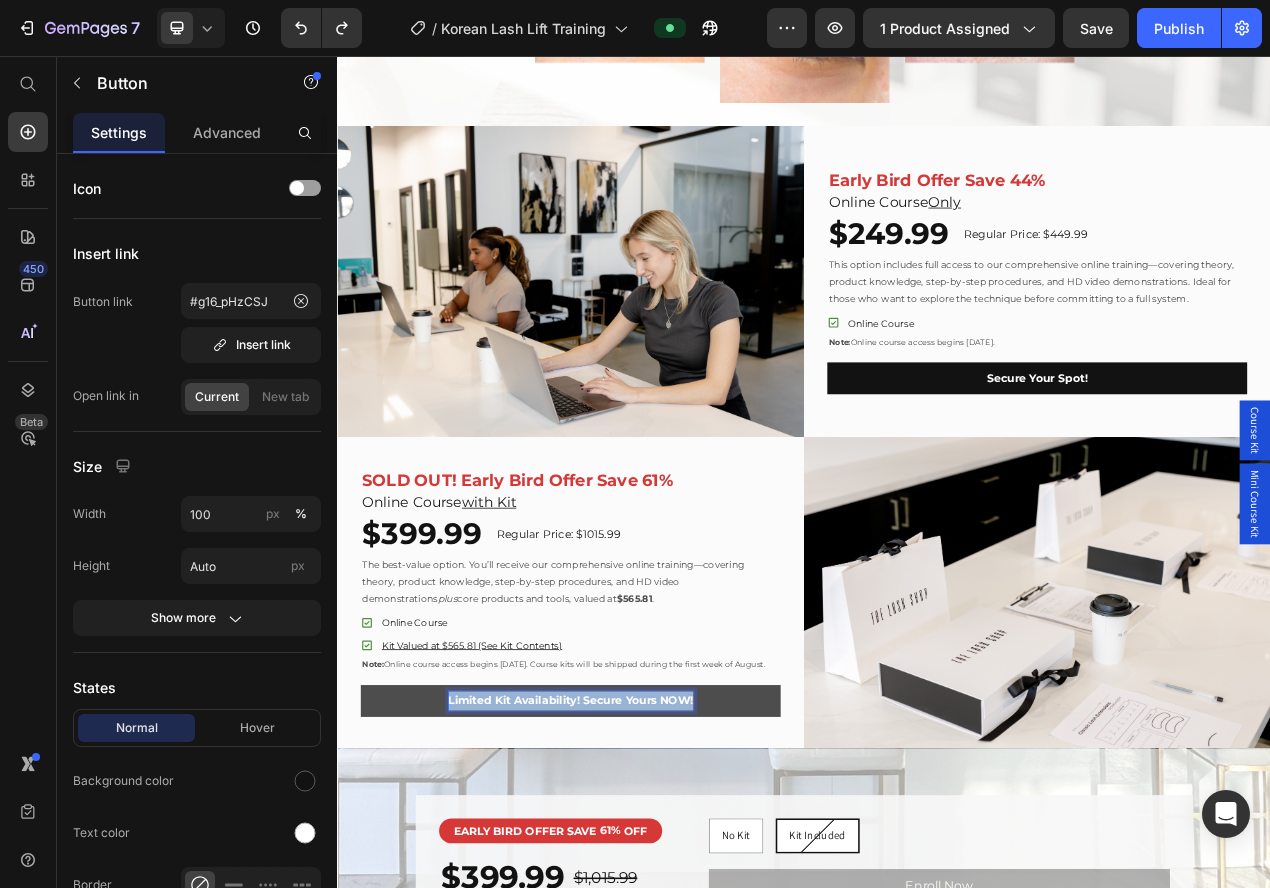 click on "Limited Kit Availability! Secure Yours NOW!" at bounding box center (637, 885) 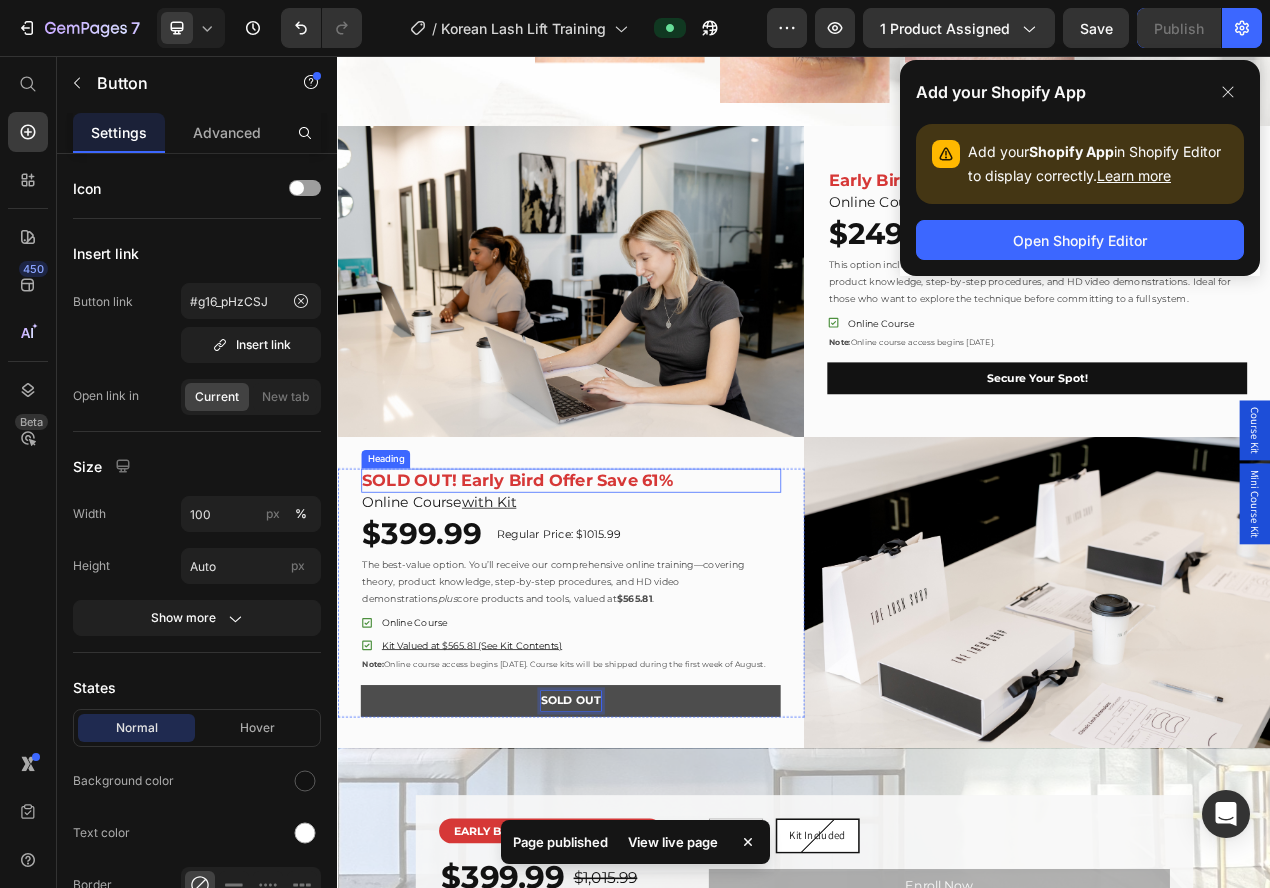 click on "⁠⁠⁠⁠⁠⁠⁠ SOLD OUT! Early Bird Offer Save 61%" at bounding box center (637, 601) 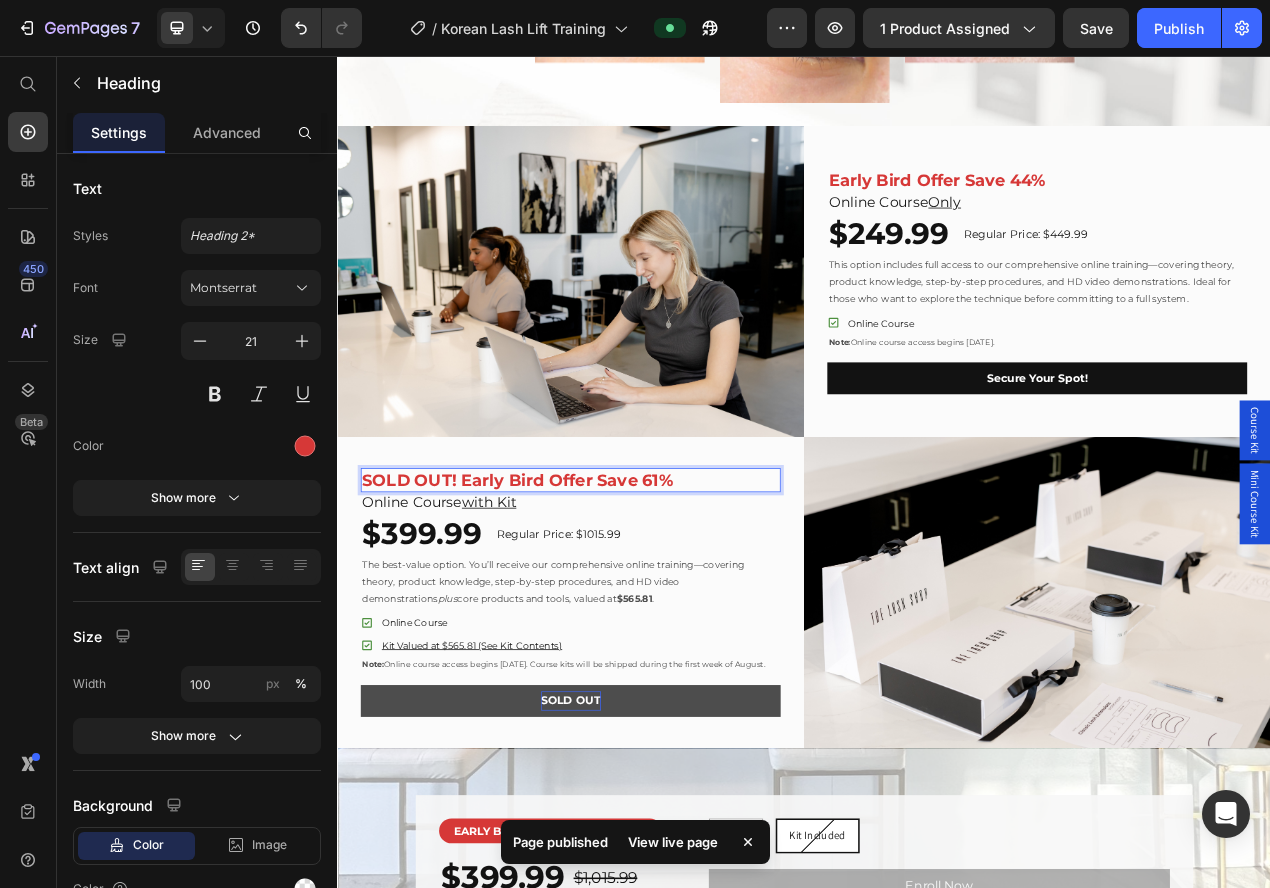 click on "SOLD OUT! Early Bird Offer Save 61%" at bounding box center [568, 601] 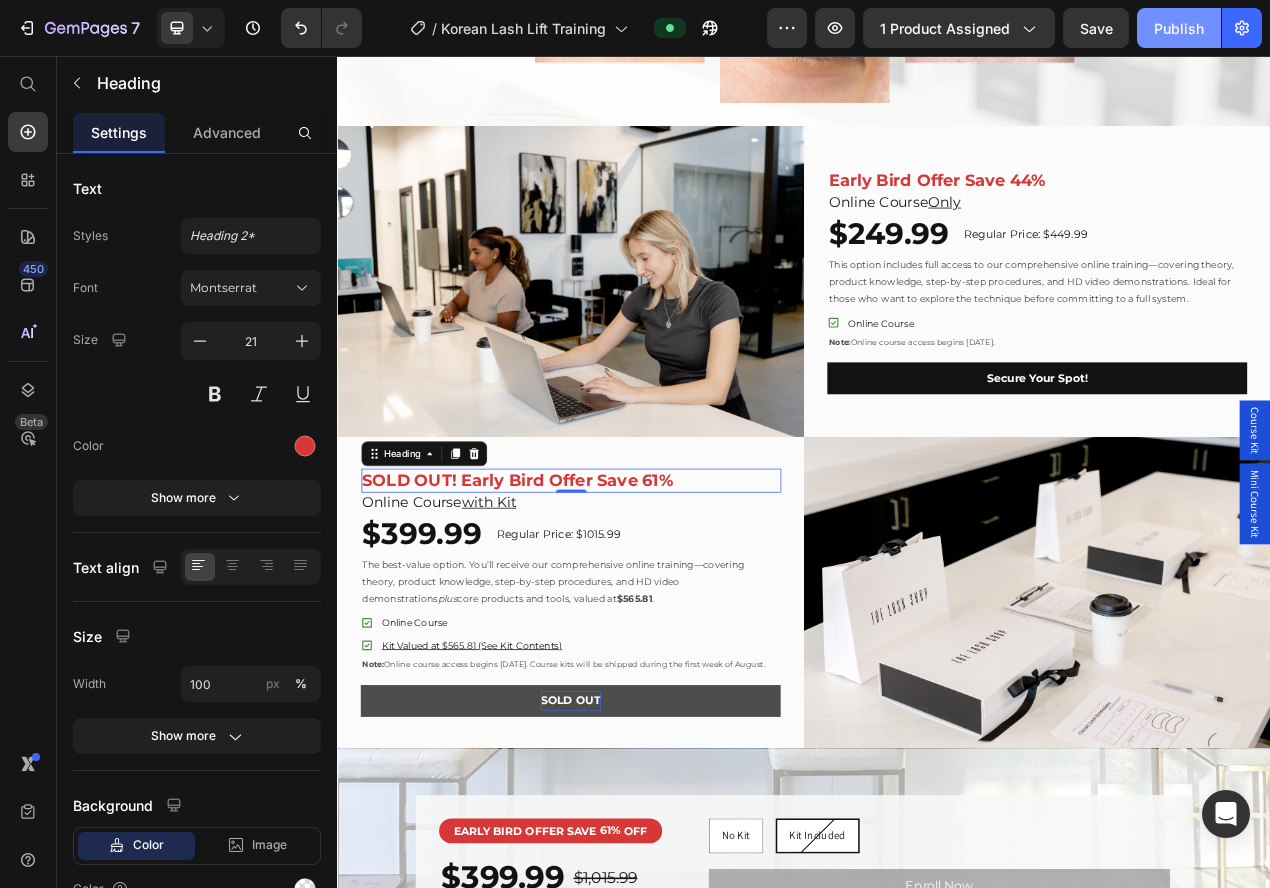 click on "Publish" at bounding box center (1179, 28) 